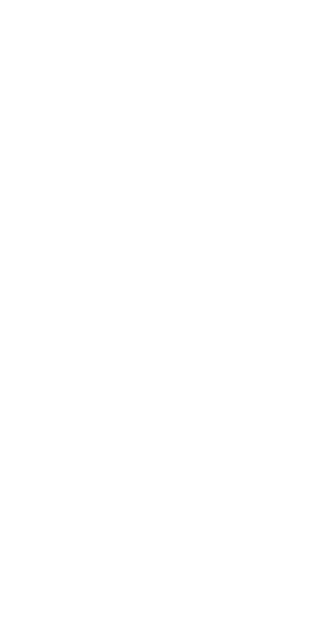 scroll, scrollTop: 0, scrollLeft: 0, axis: both 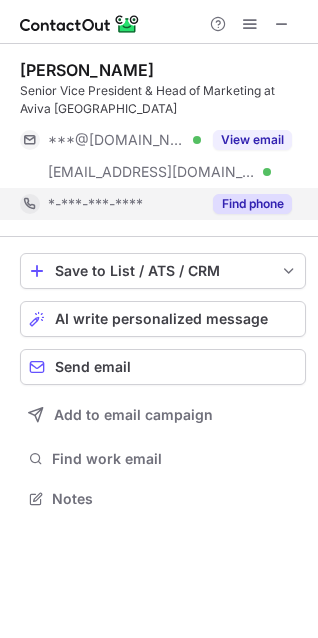 click on "Find phone" at bounding box center [252, 204] 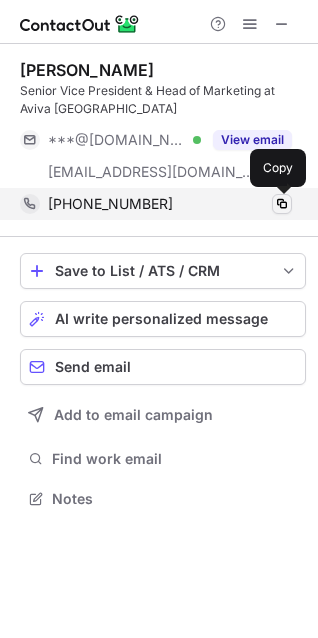 click at bounding box center [282, 204] 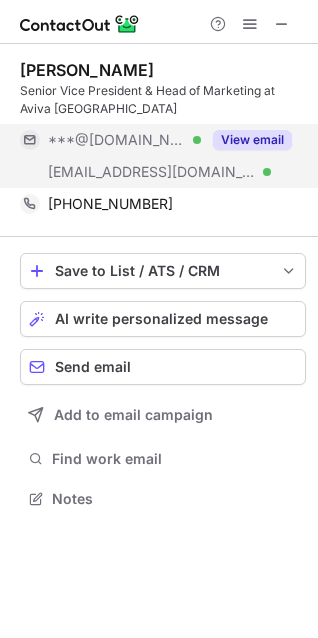 click on "View email" at bounding box center [252, 140] 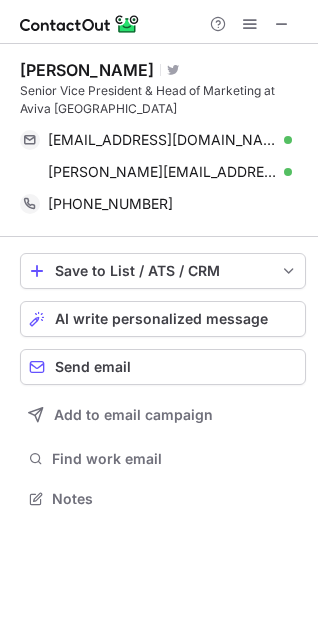 drag, startPoint x: 283, startPoint y: 136, endPoint x: -268, endPoint y: 610, distance: 726.82666 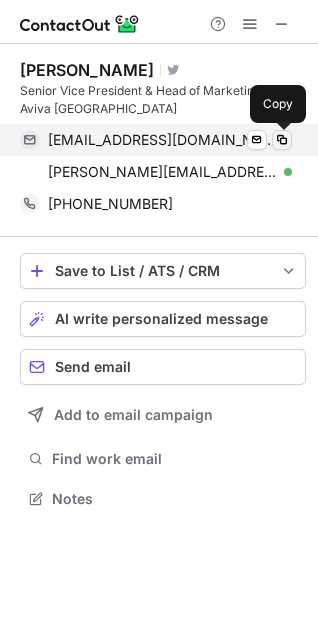 click at bounding box center (282, 140) 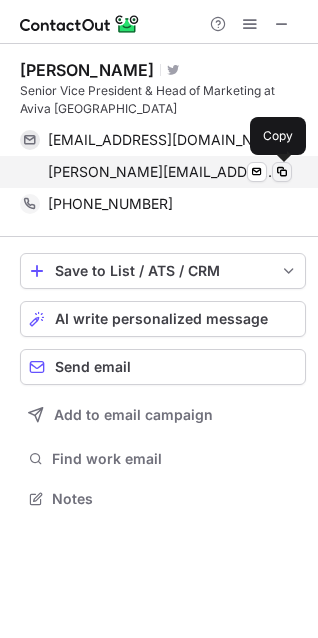 click at bounding box center [282, 172] 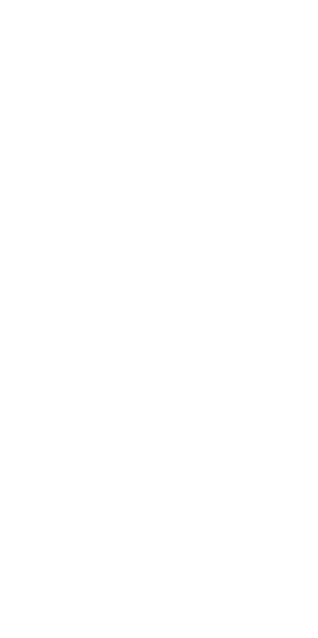 scroll, scrollTop: 0, scrollLeft: 0, axis: both 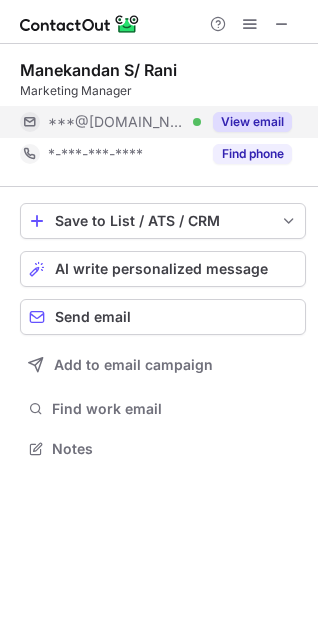 click on "Find phone" at bounding box center [252, 154] 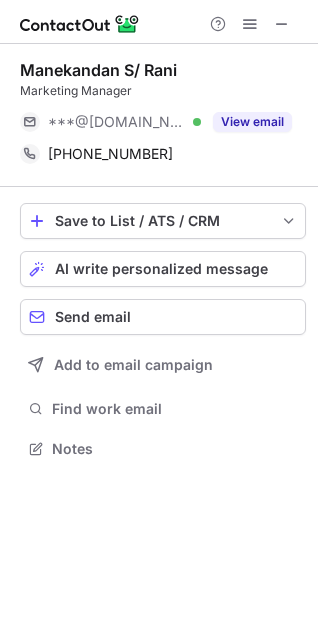drag, startPoint x: 281, startPoint y: 150, endPoint x: -273, endPoint y: 619, distance: 725.8629 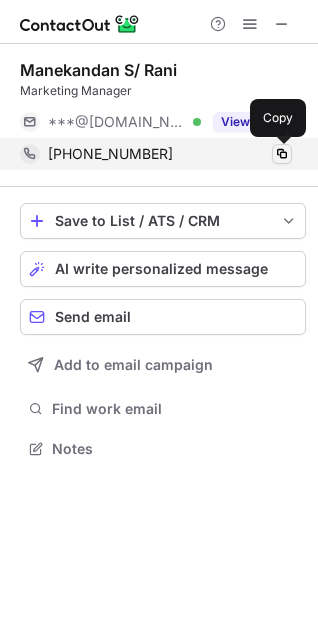 click at bounding box center [282, 154] 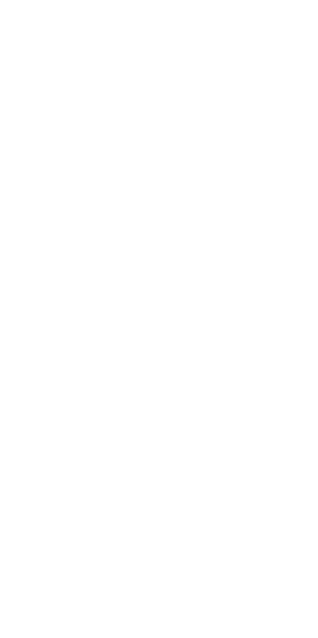 scroll, scrollTop: 0, scrollLeft: 0, axis: both 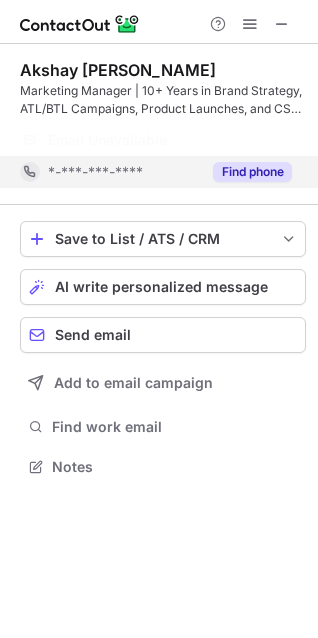 click on "Find phone" at bounding box center [252, 172] 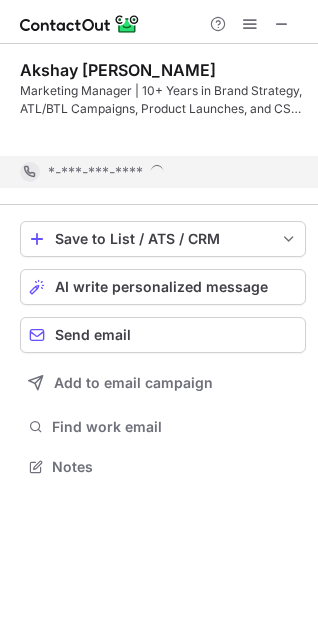 scroll, scrollTop: 421, scrollLeft: 318, axis: both 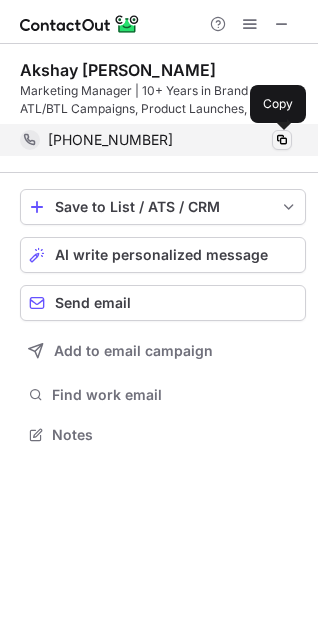 click at bounding box center (282, 140) 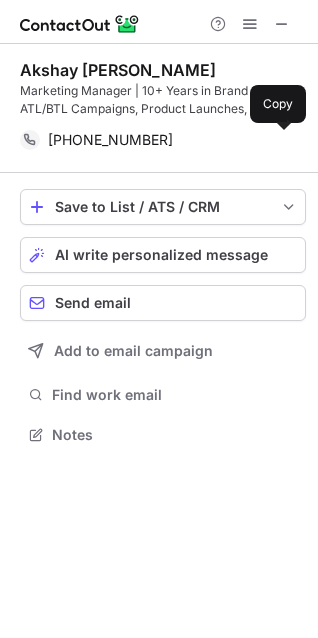 type 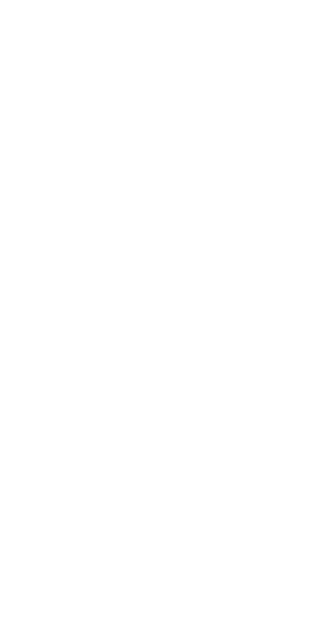 scroll, scrollTop: 0, scrollLeft: 0, axis: both 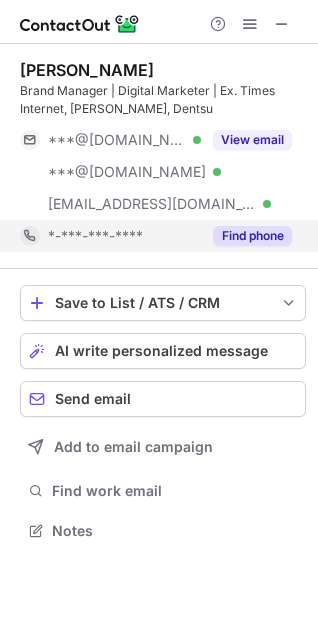 click on "Find phone" at bounding box center [252, 236] 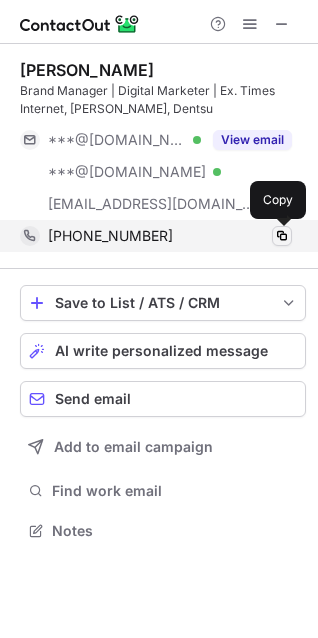 click at bounding box center (282, 236) 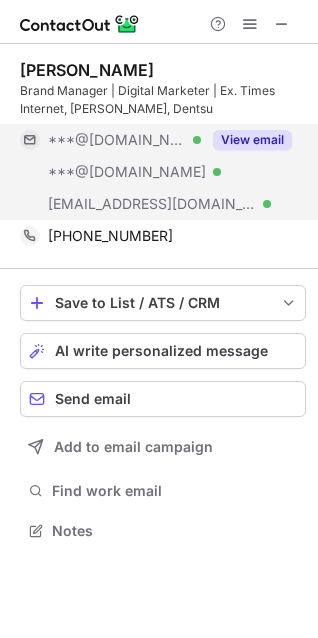 click on "View email" at bounding box center (252, 140) 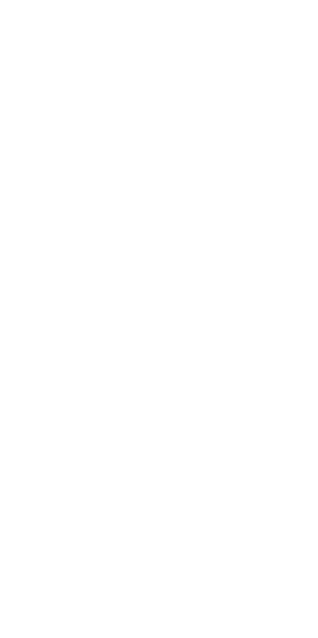 scroll, scrollTop: 0, scrollLeft: 0, axis: both 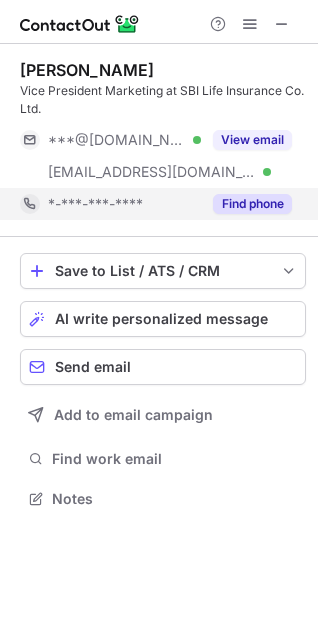 click on "Find phone" at bounding box center (252, 204) 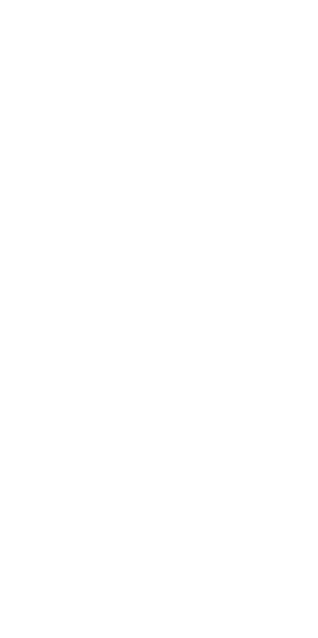 scroll, scrollTop: 0, scrollLeft: 0, axis: both 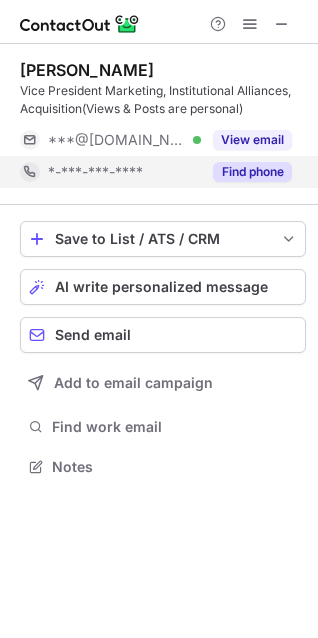 click on "Find phone" at bounding box center [252, 172] 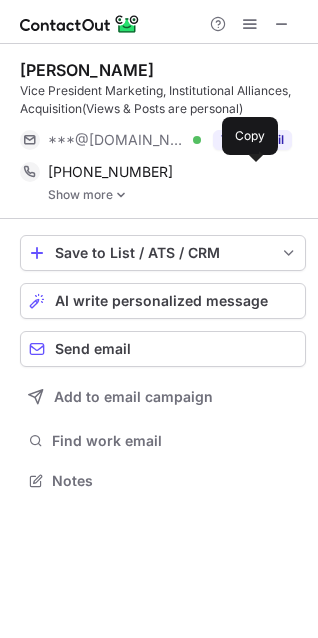 scroll, scrollTop: 10, scrollLeft: 10, axis: both 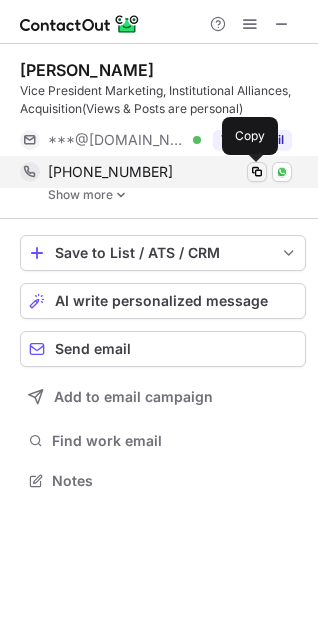 click at bounding box center [257, 172] 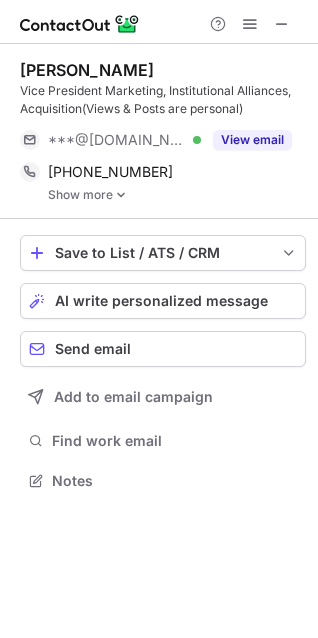 click on "Show more" at bounding box center (177, 195) 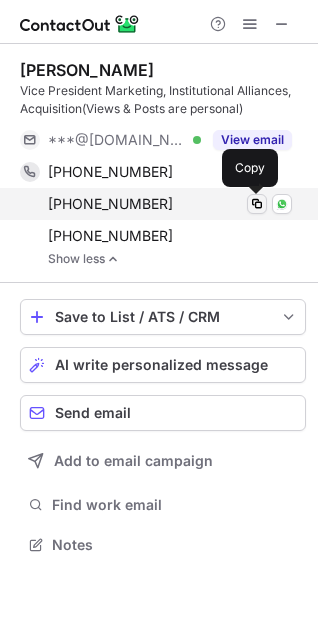 click at bounding box center (257, 204) 